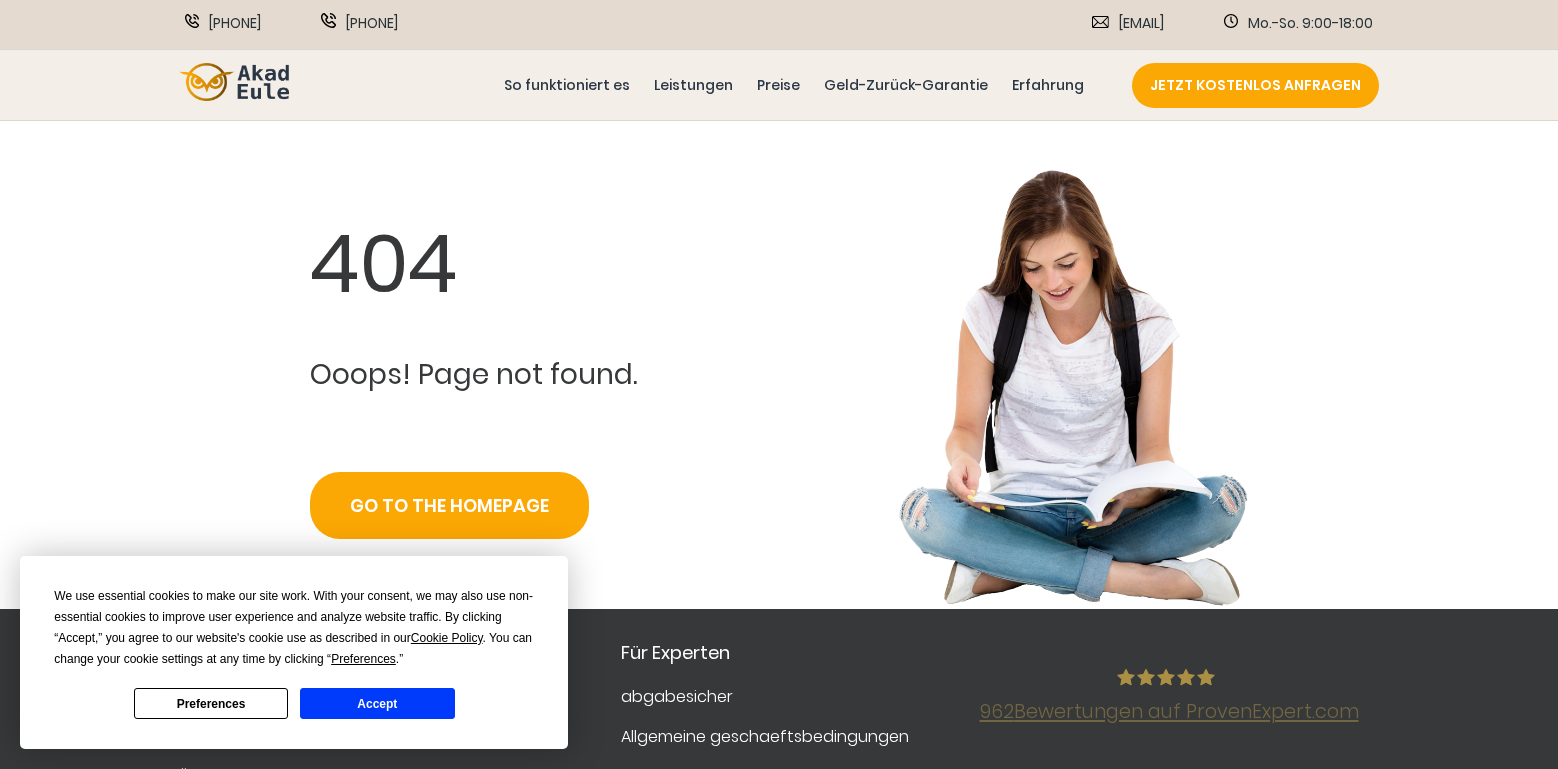 scroll, scrollTop: 0, scrollLeft: 0, axis: both 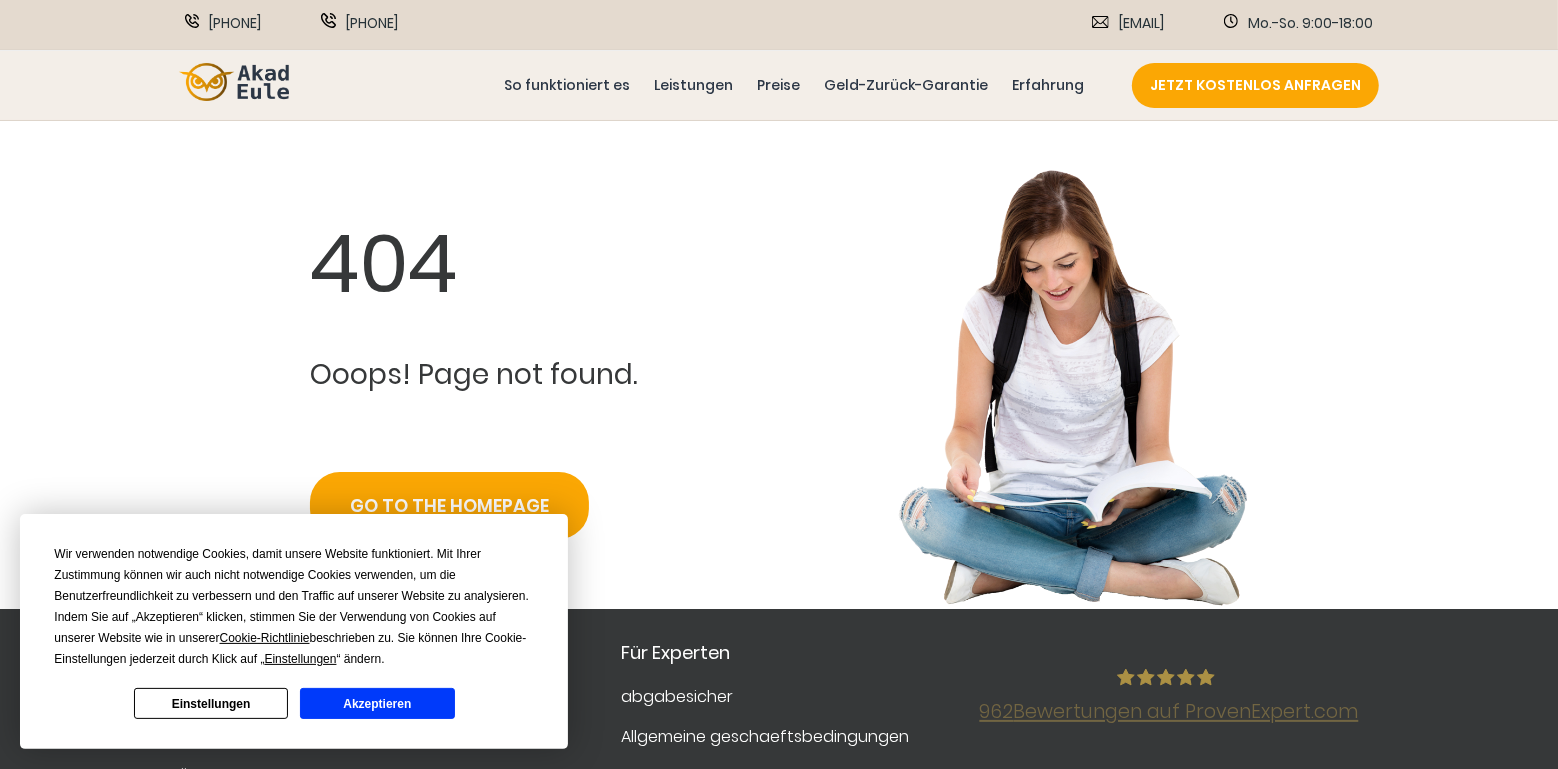 click at bounding box center (234, 82) 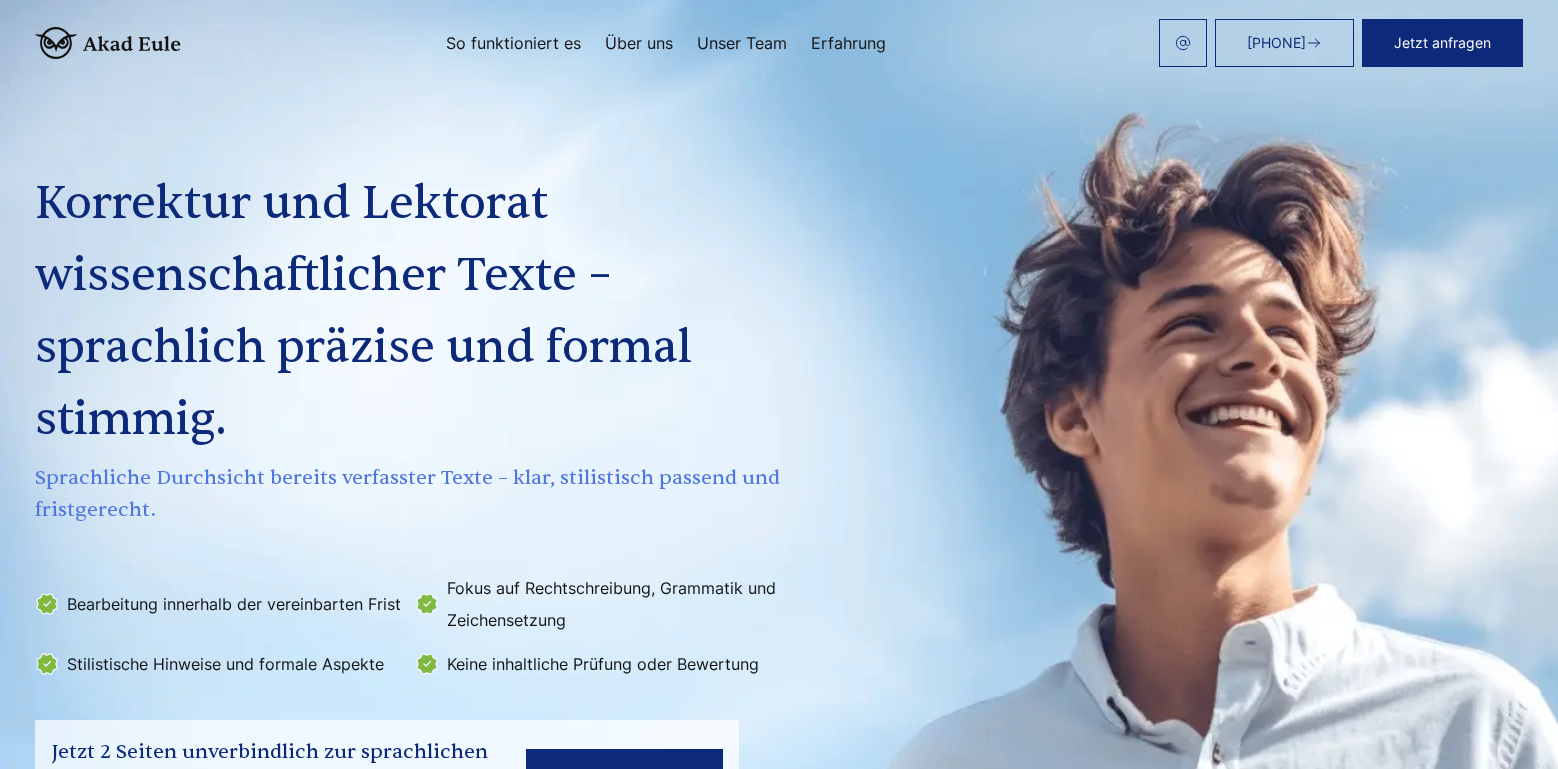 scroll, scrollTop: 0, scrollLeft: 0, axis: both 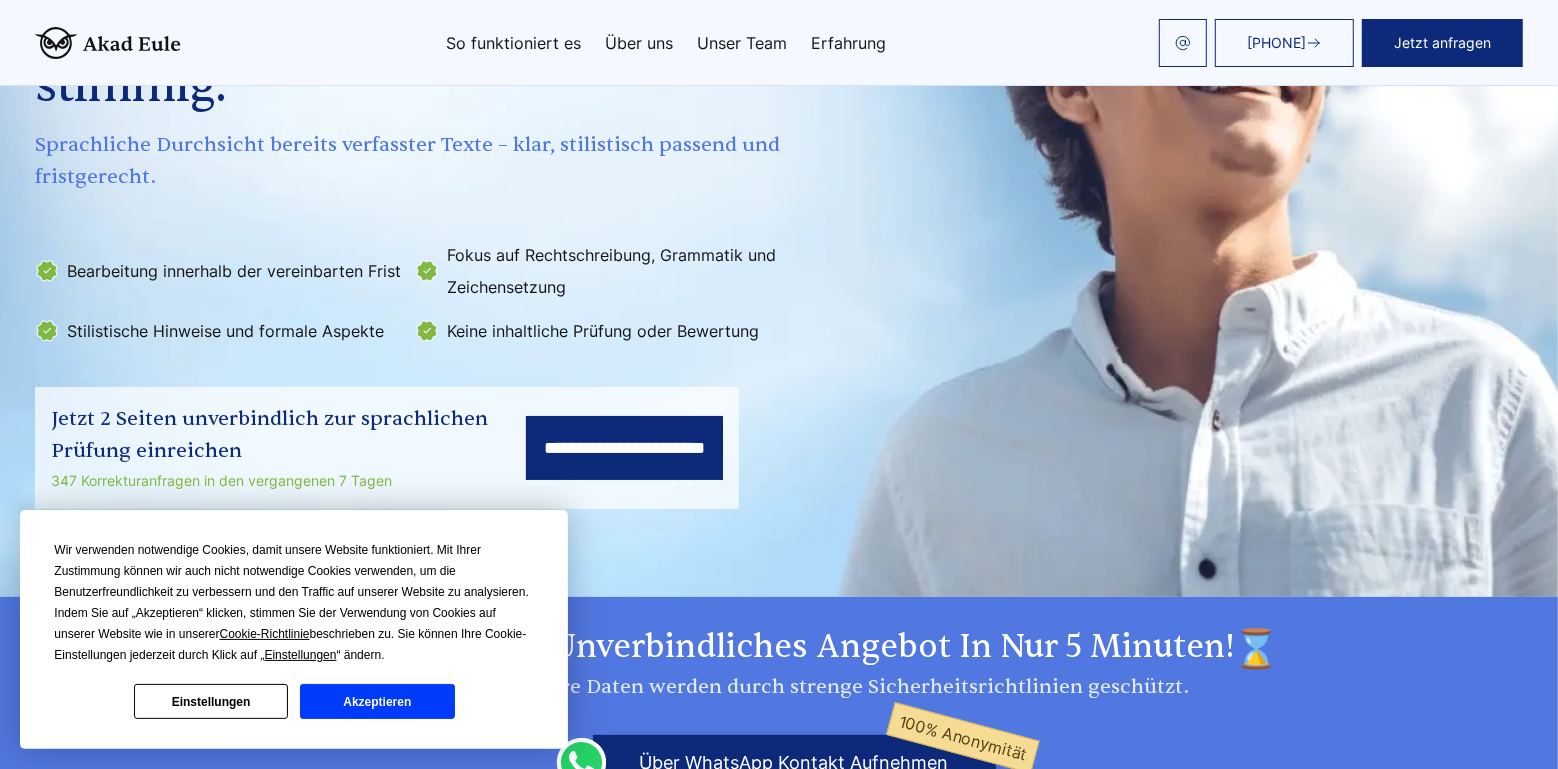 click on "Akzeptieren" at bounding box center [377, 701] 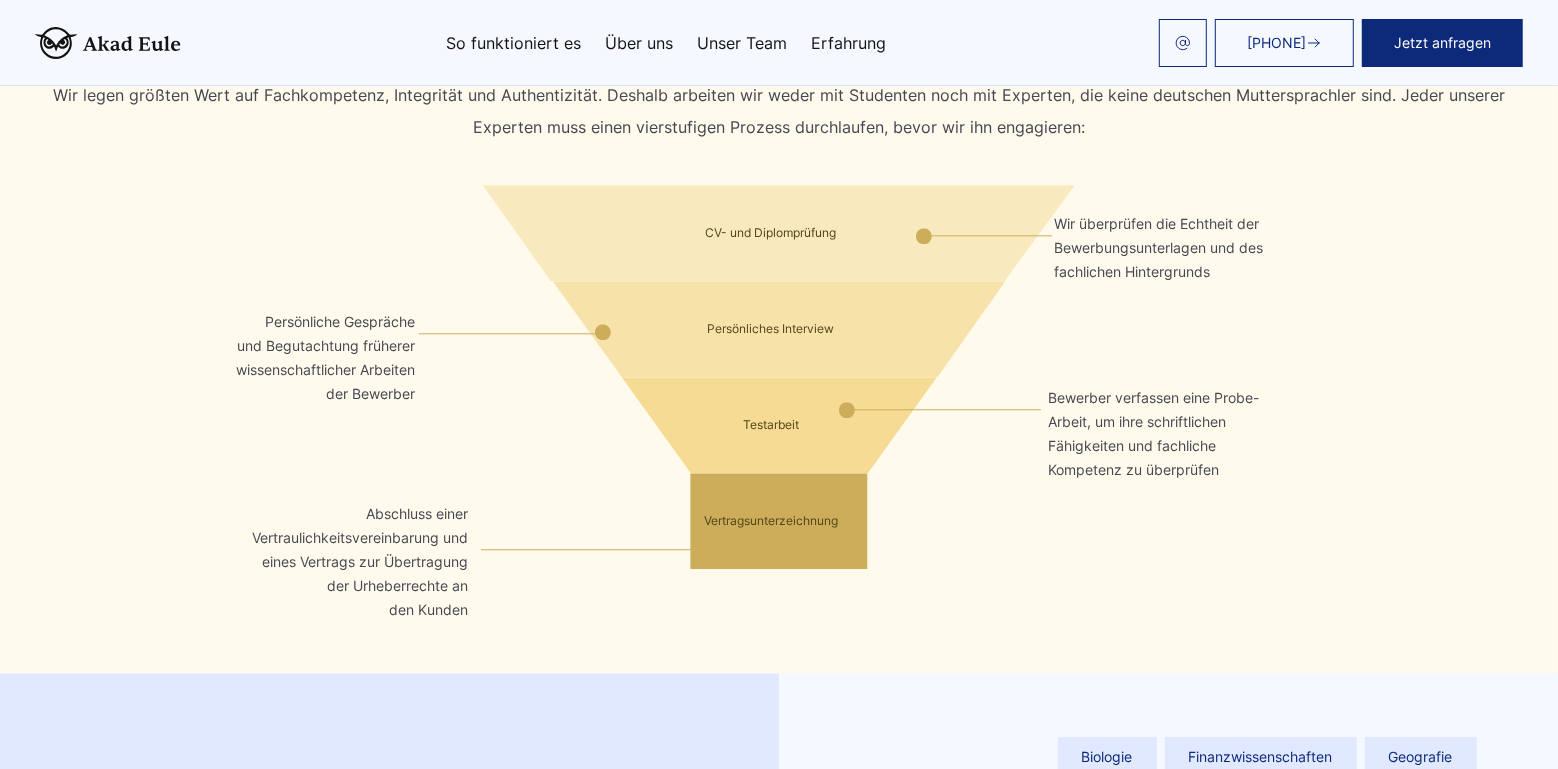 scroll, scrollTop: 3580, scrollLeft: 0, axis: vertical 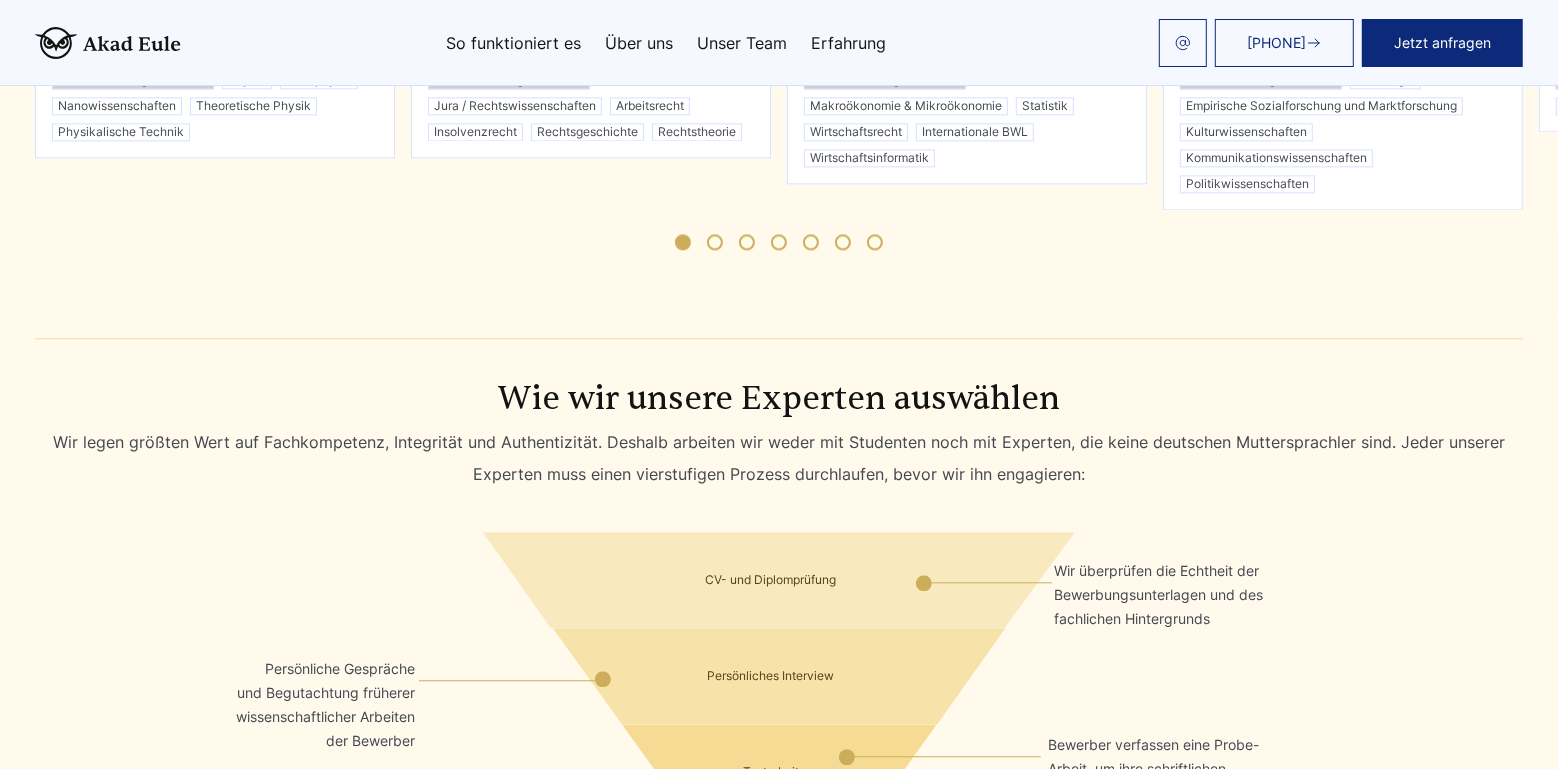 click at bounding box center (108, 43) 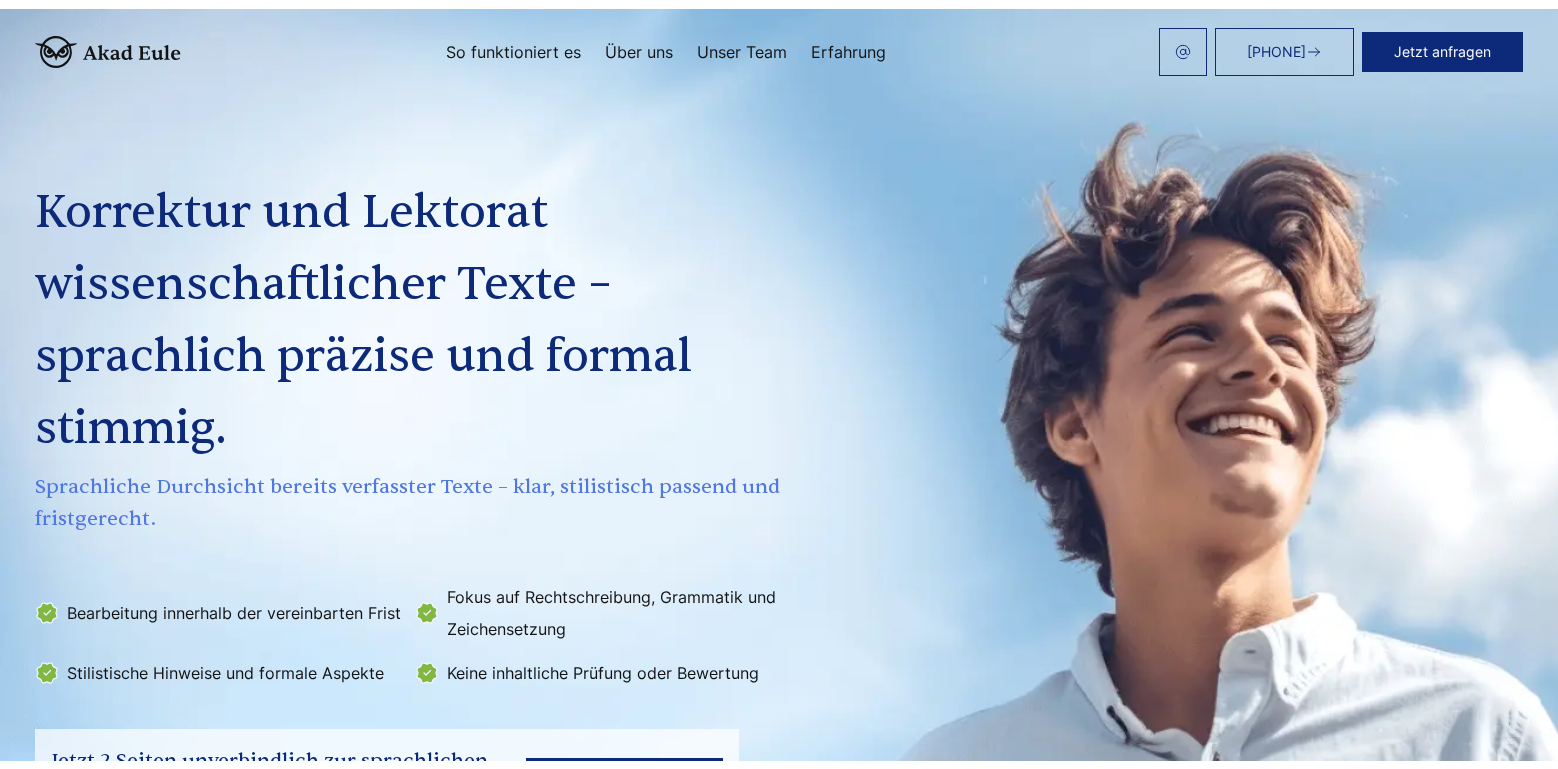 scroll, scrollTop: 0, scrollLeft: 0, axis: both 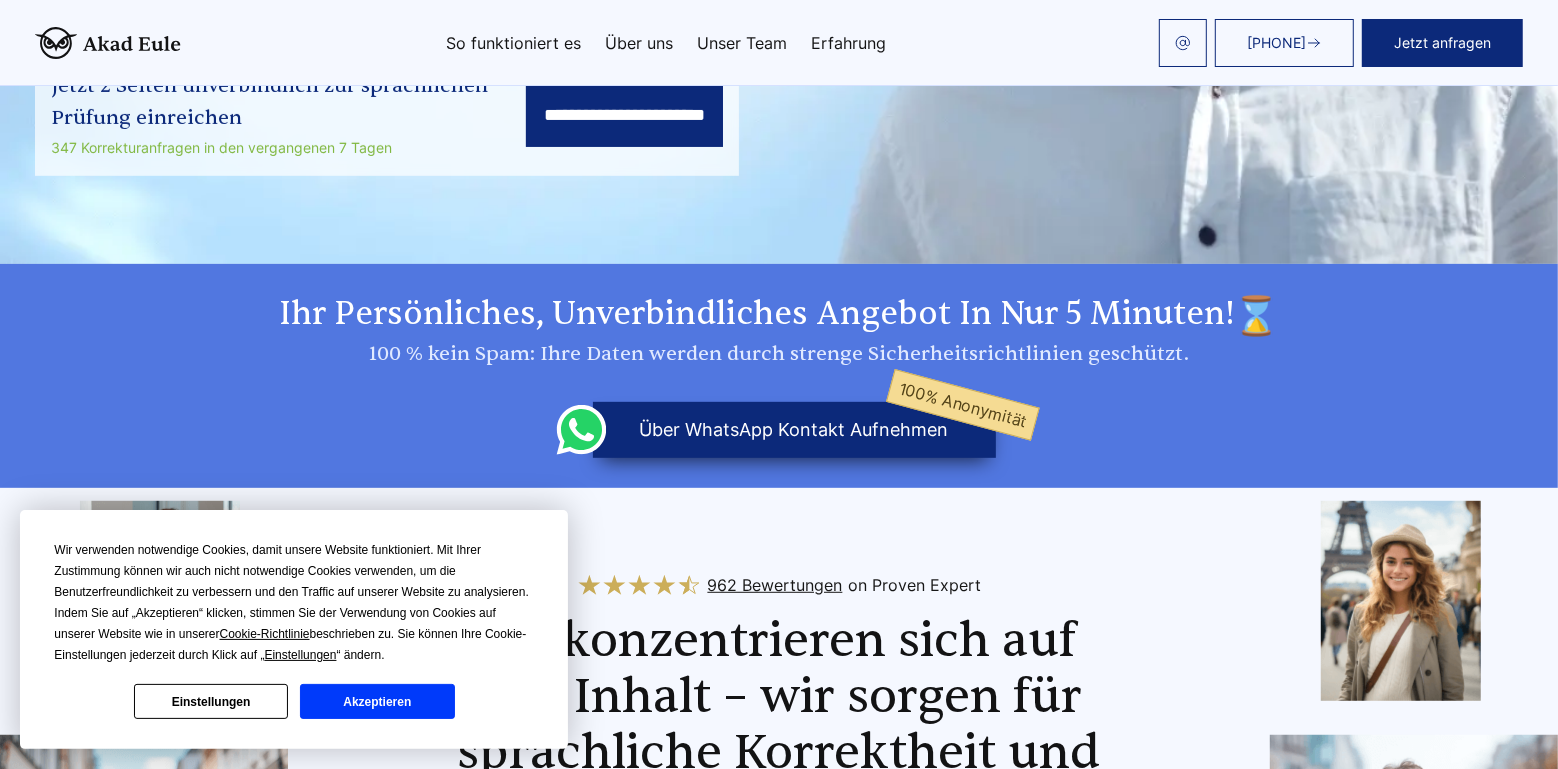 click on "Akzeptieren" at bounding box center (377, 701) 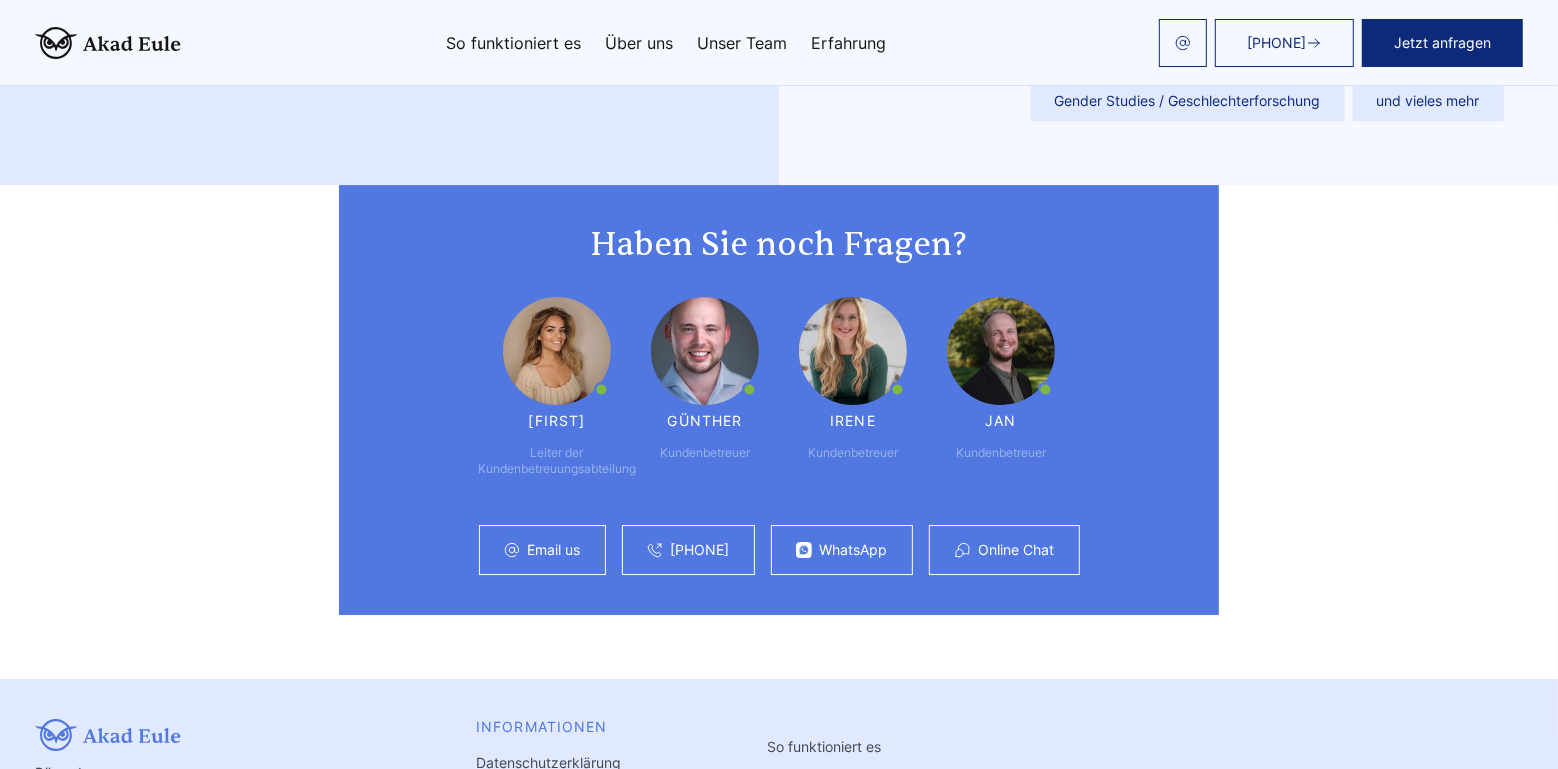 scroll, scrollTop: 5469, scrollLeft: 0, axis: vertical 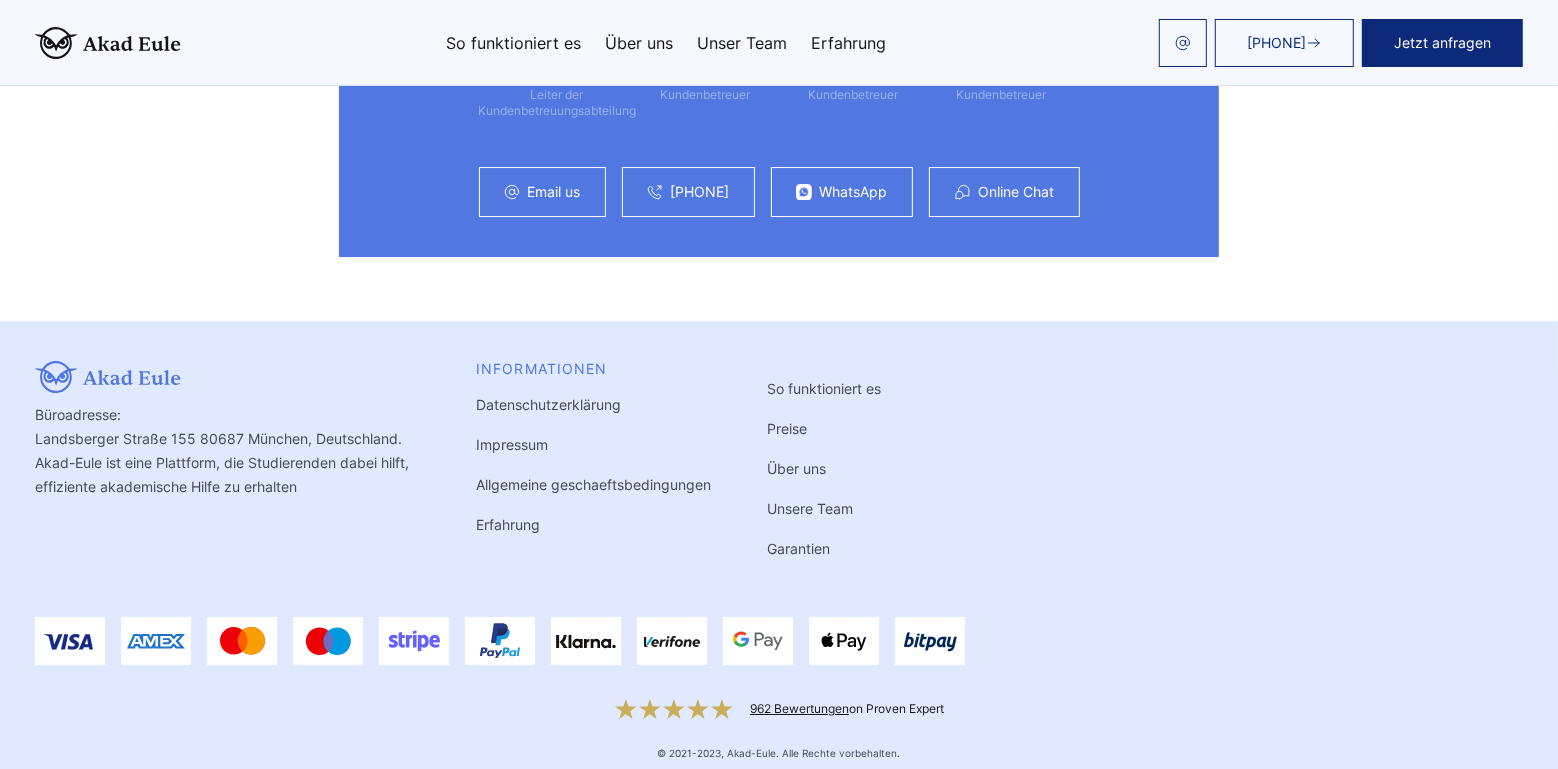 click on "Preise" at bounding box center (787, 428) 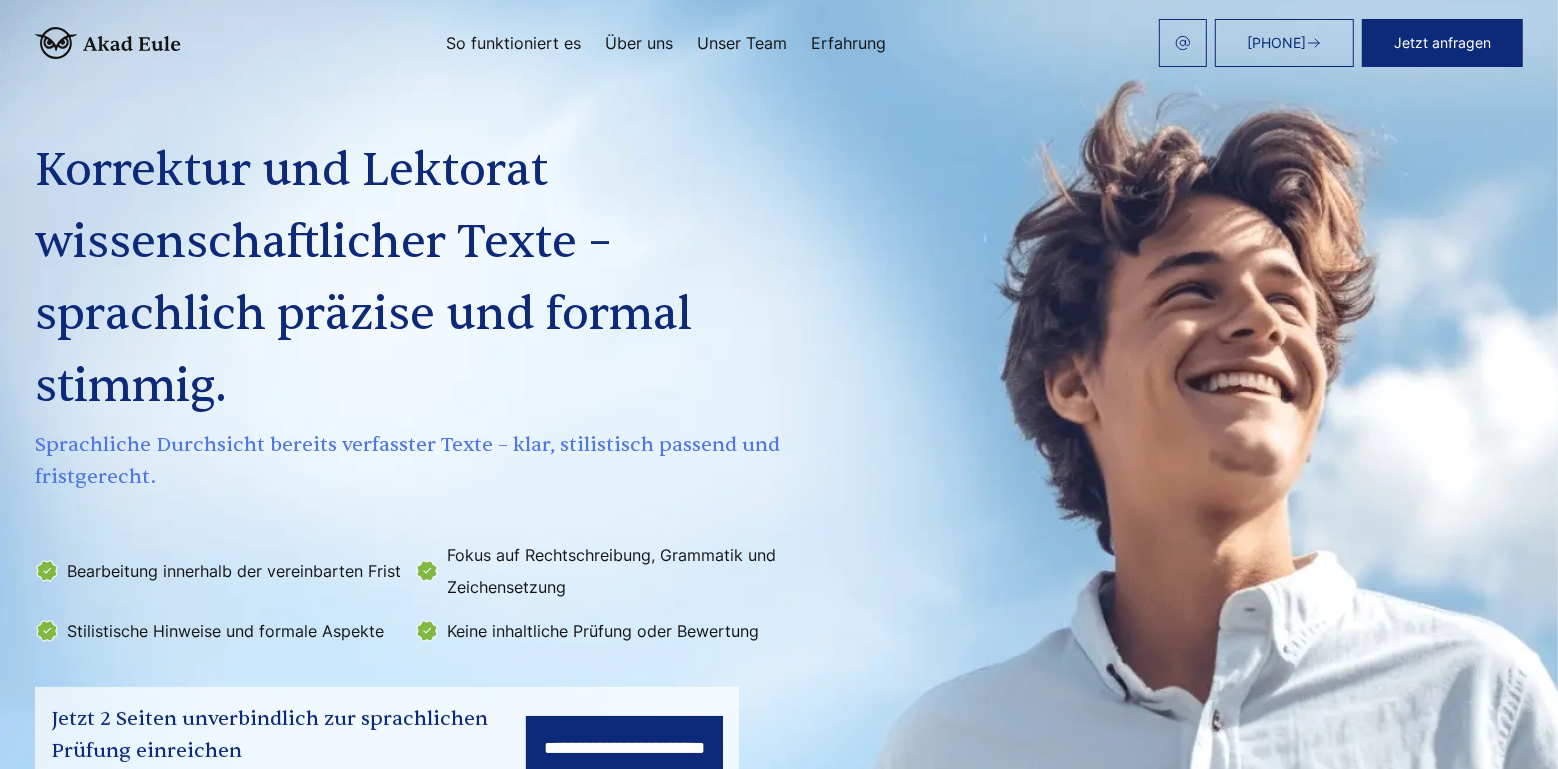 scroll, scrollTop: 0, scrollLeft: 0, axis: both 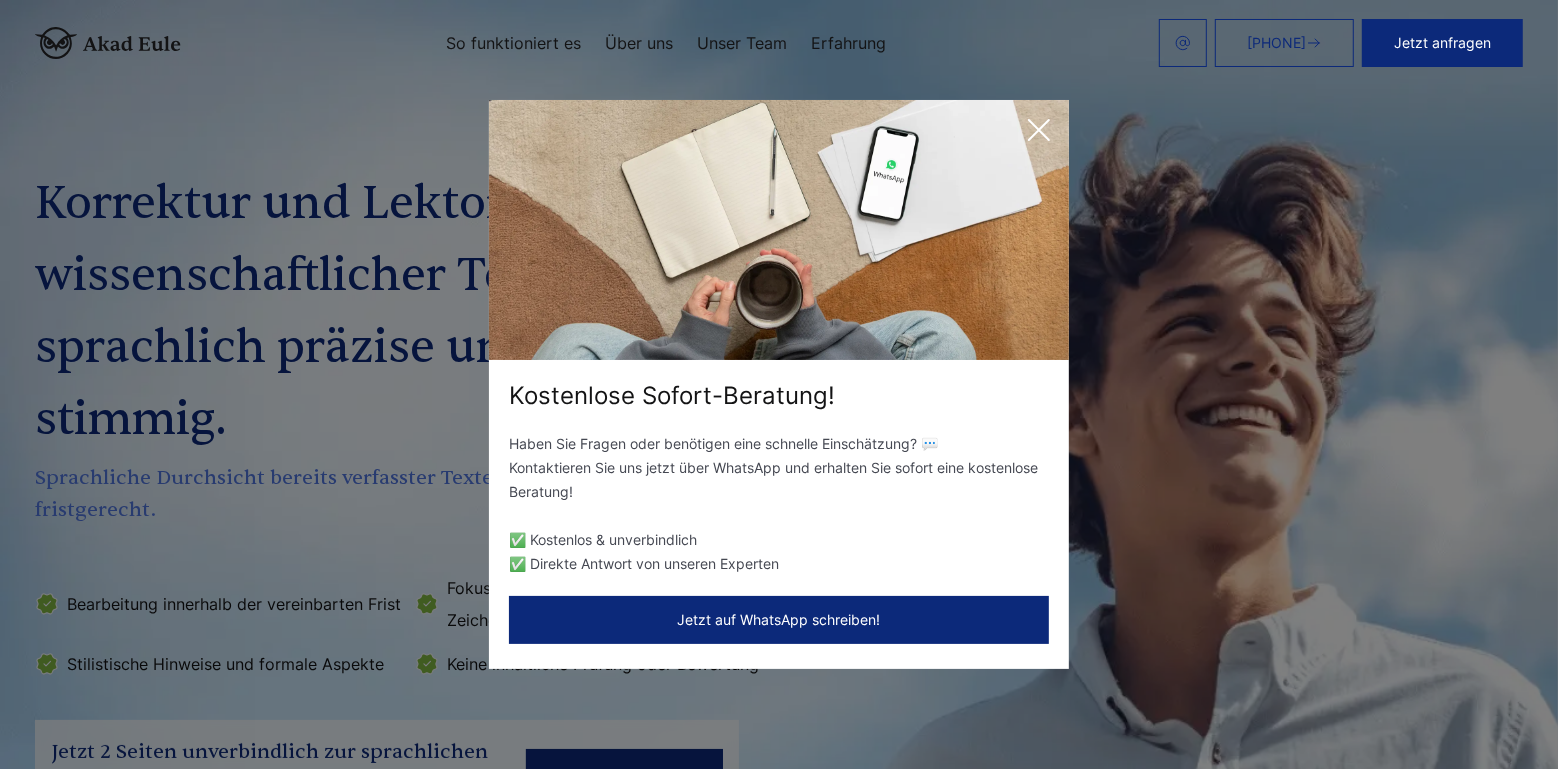 click at bounding box center [1039, 130] 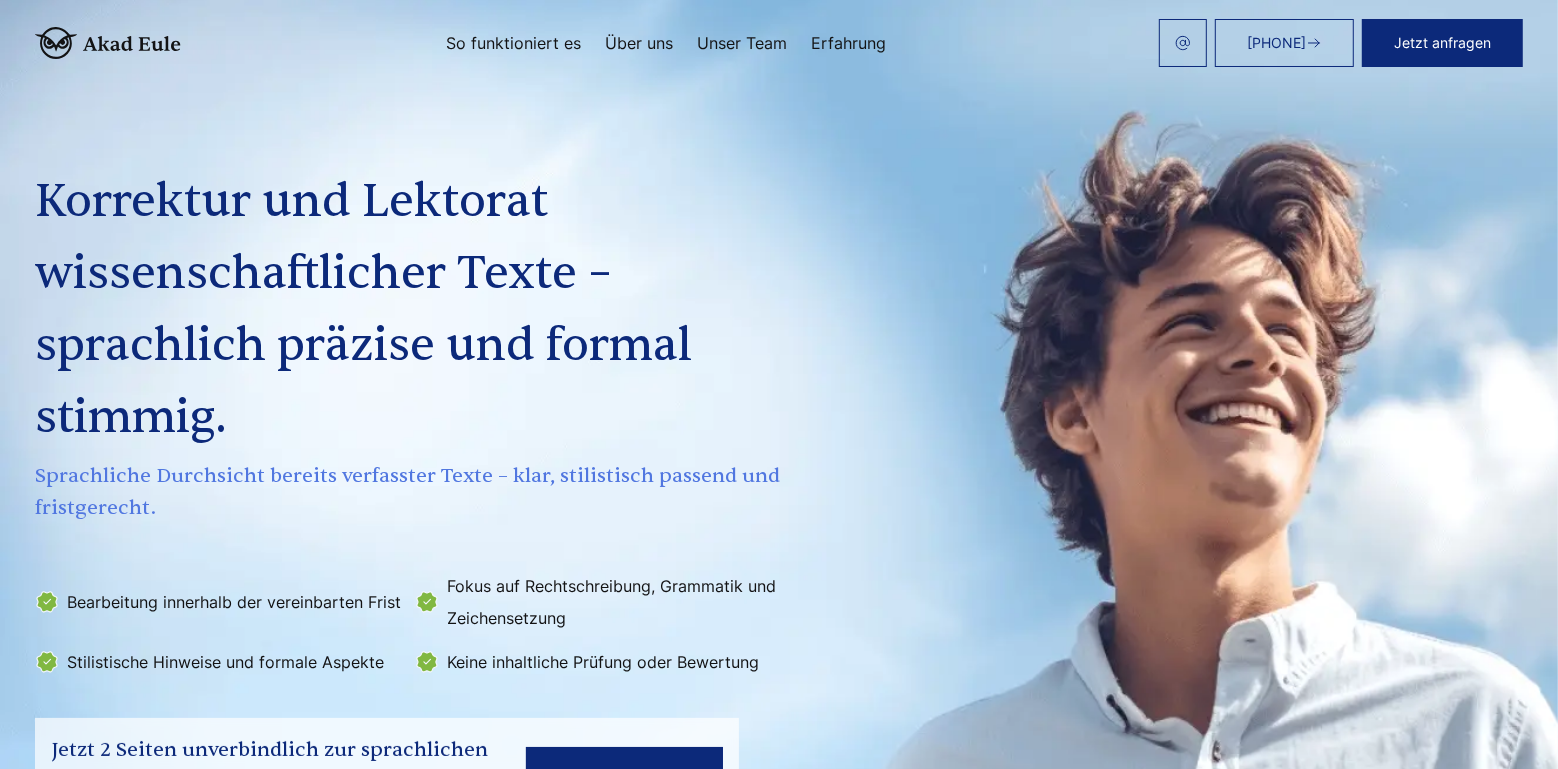 scroll, scrollTop: 0, scrollLeft: 0, axis: both 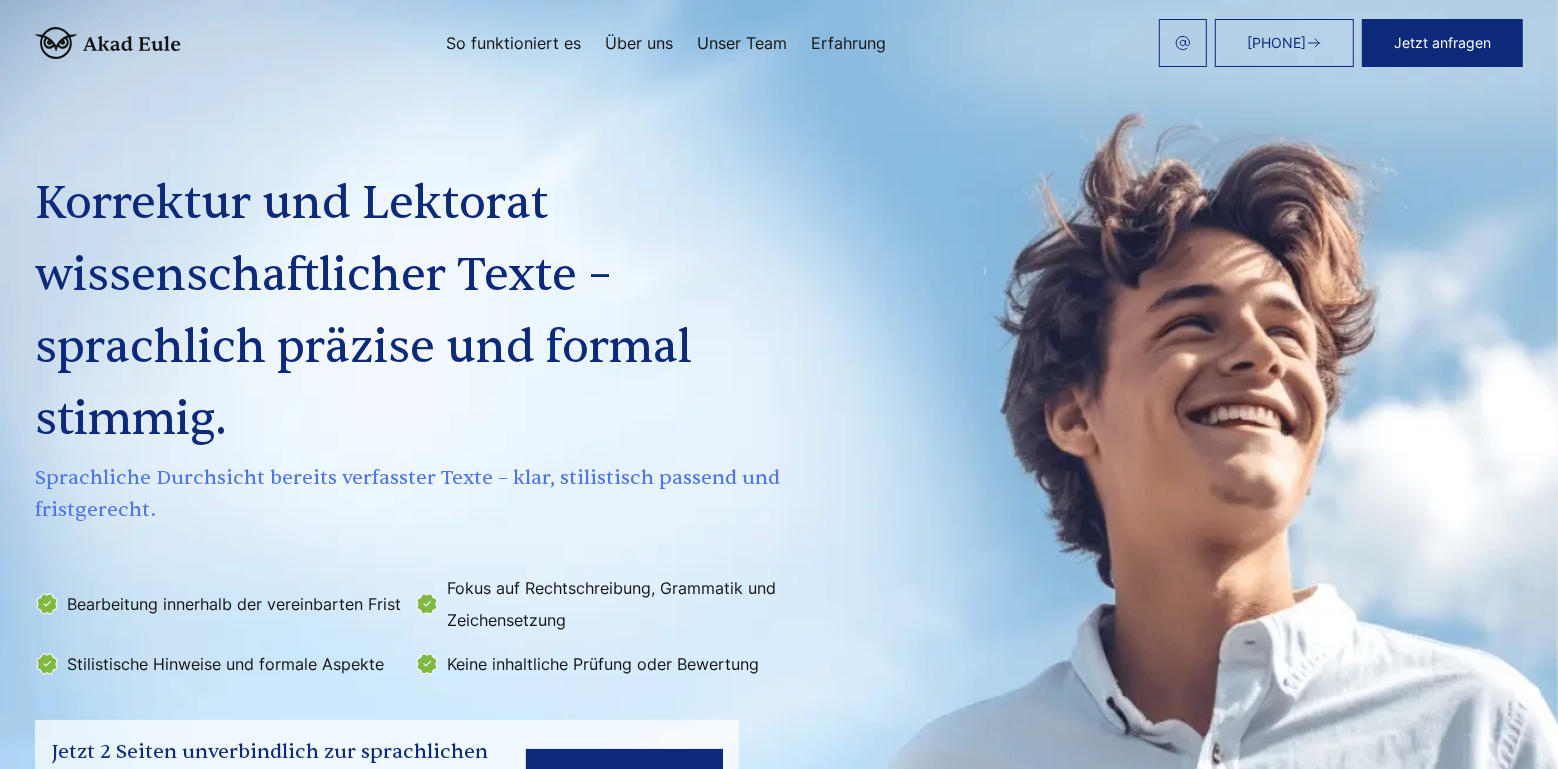 click on "Erfahrung" at bounding box center (848, 43) 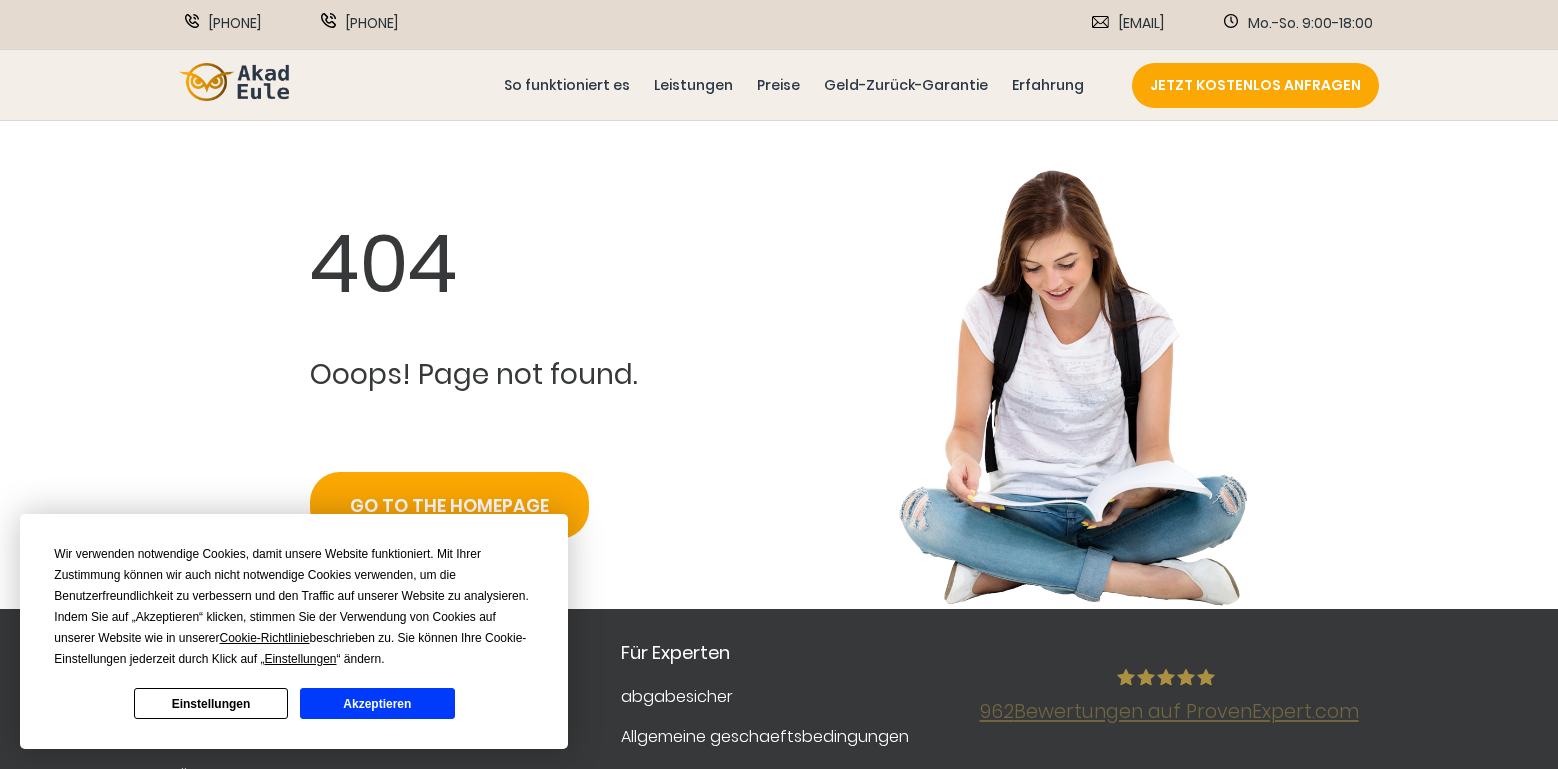 scroll, scrollTop: 0, scrollLeft: 0, axis: both 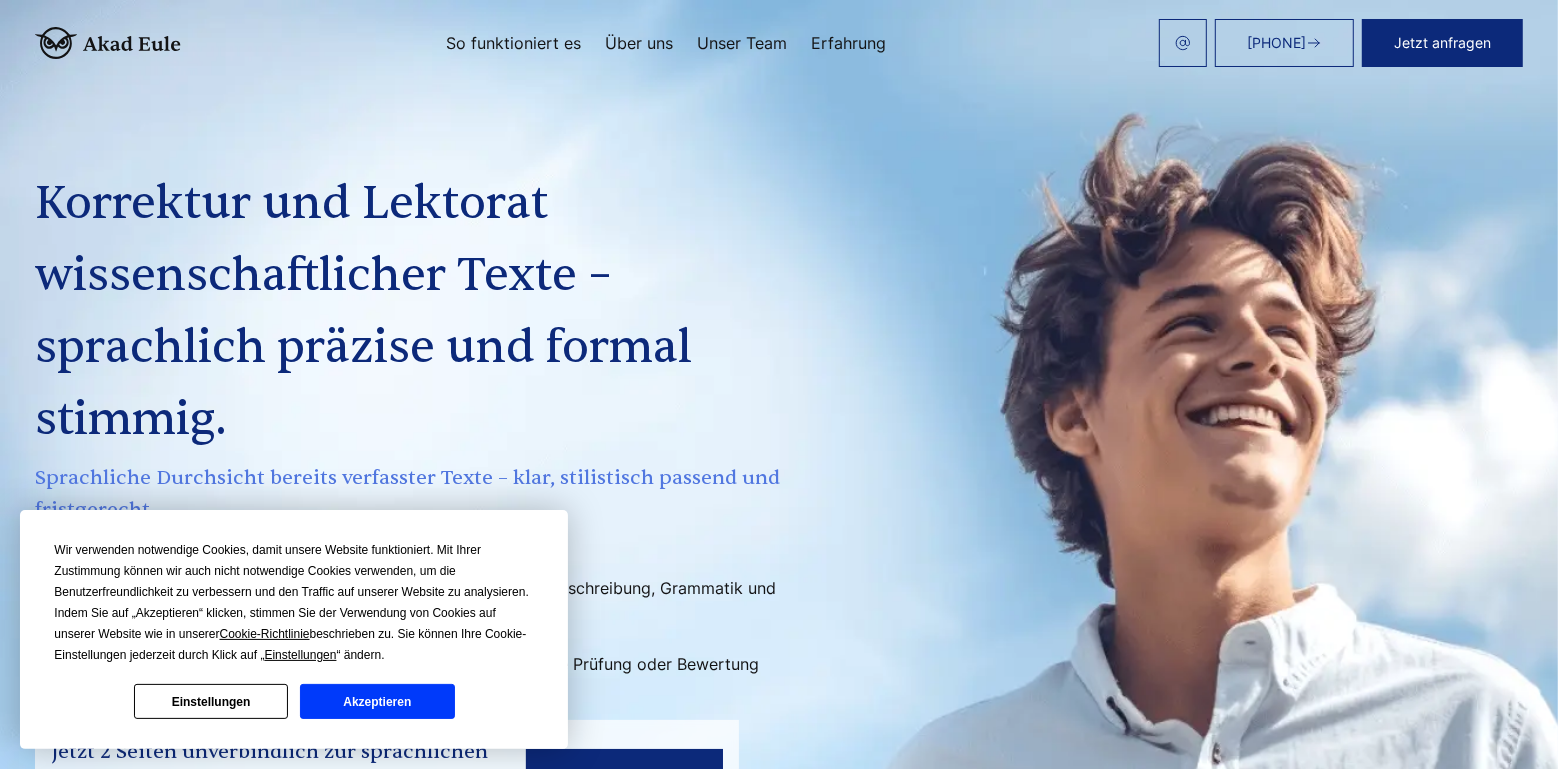 click on "Akzeptieren" at bounding box center (377, 701) 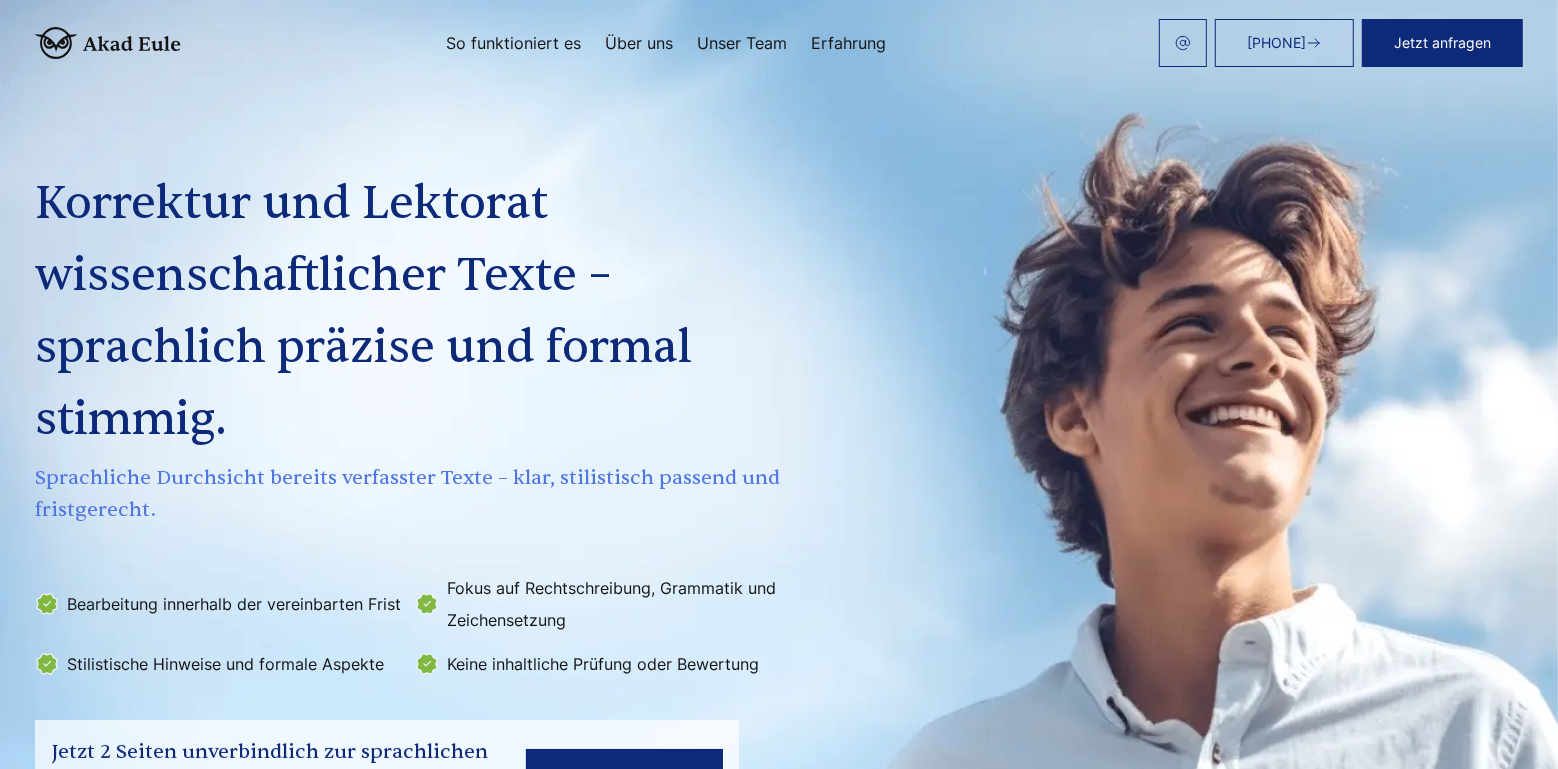 click on "Erfahrung" at bounding box center (848, 43) 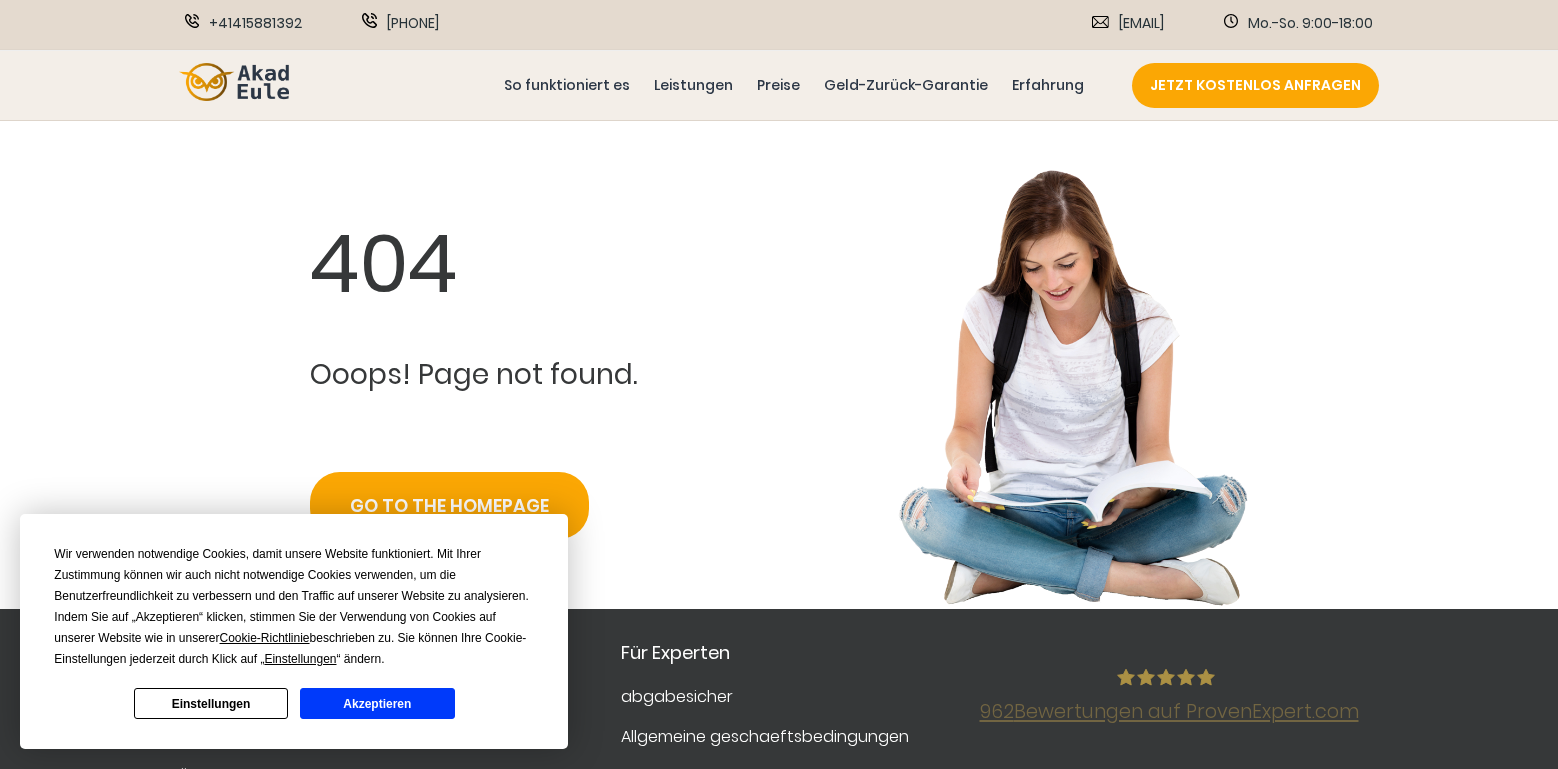 scroll, scrollTop: 0, scrollLeft: 0, axis: both 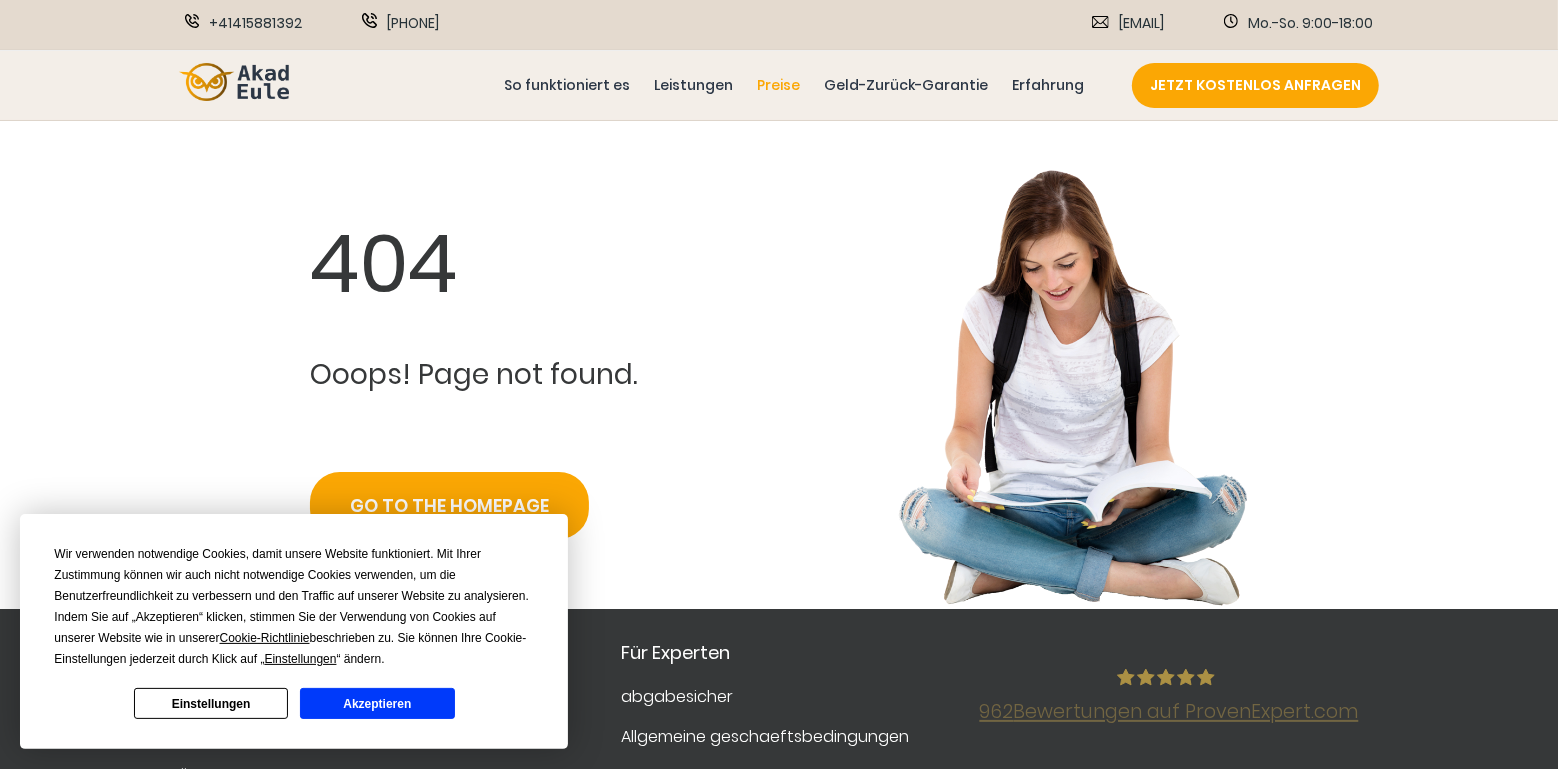 click on "Preise" at bounding box center (778, 85) 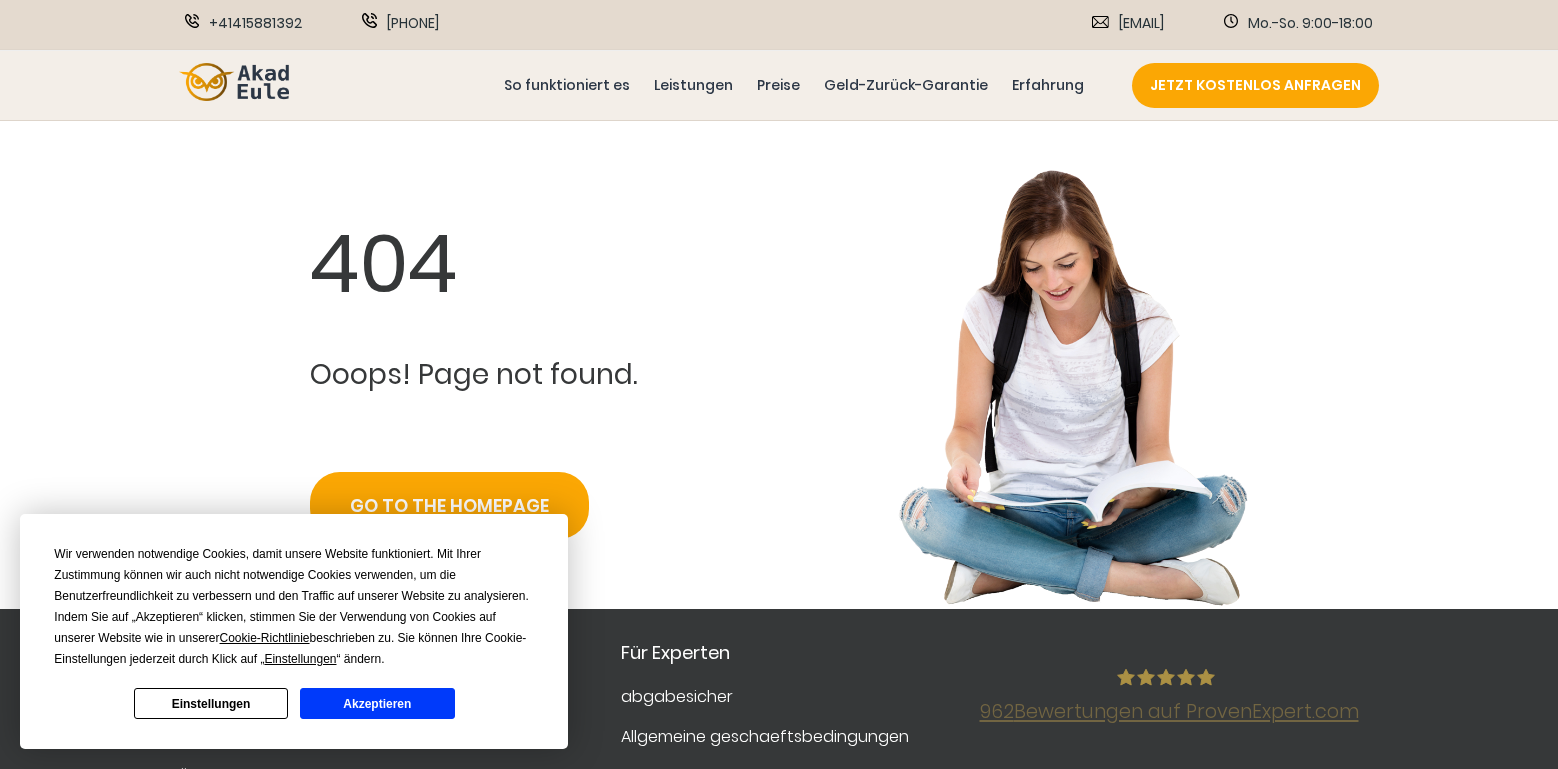 scroll, scrollTop: 0, scrollLeft: 0, axis: both 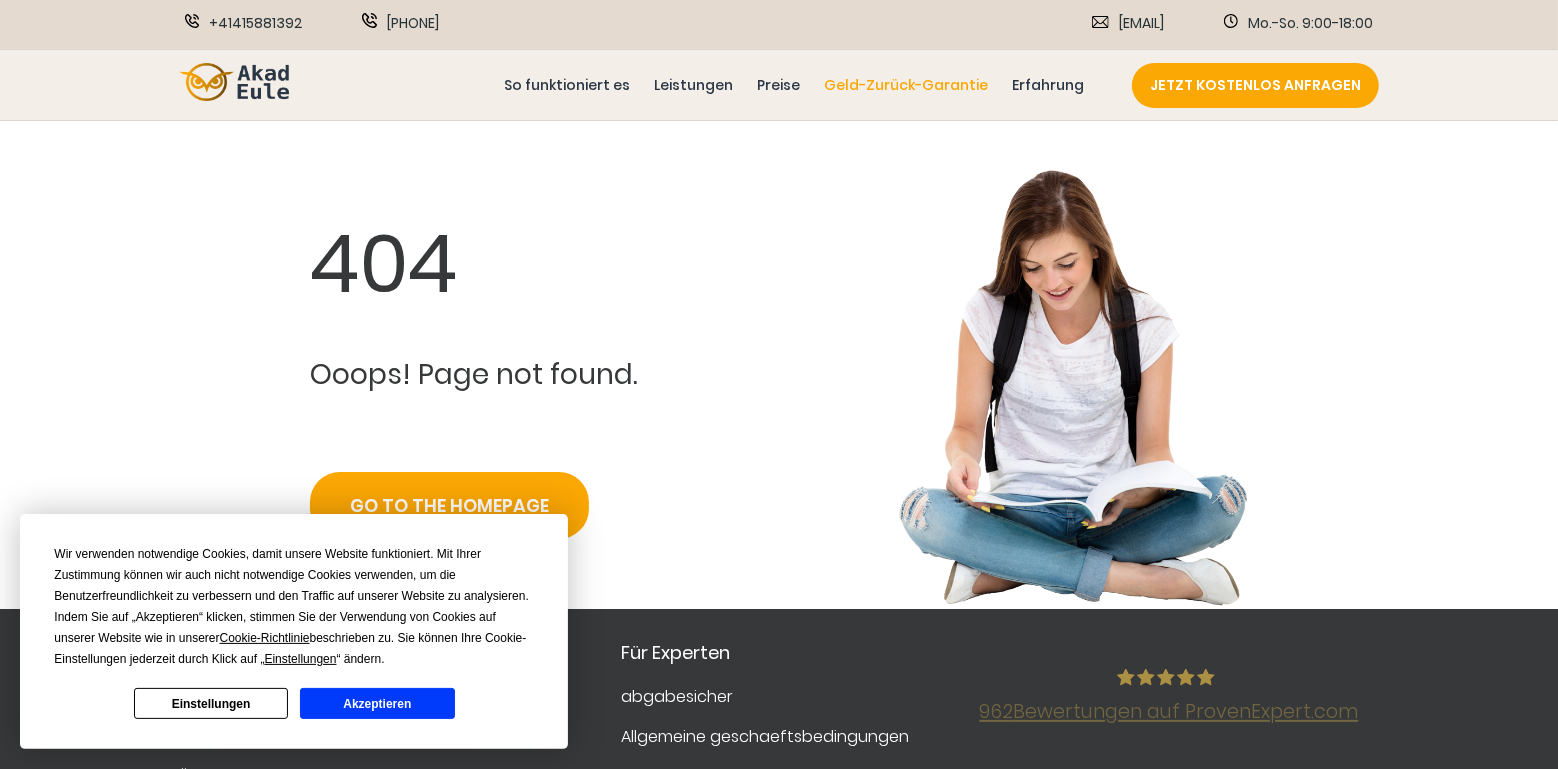 click on "Geld-Zurück-Garantie" at bounding box center (906, 85) 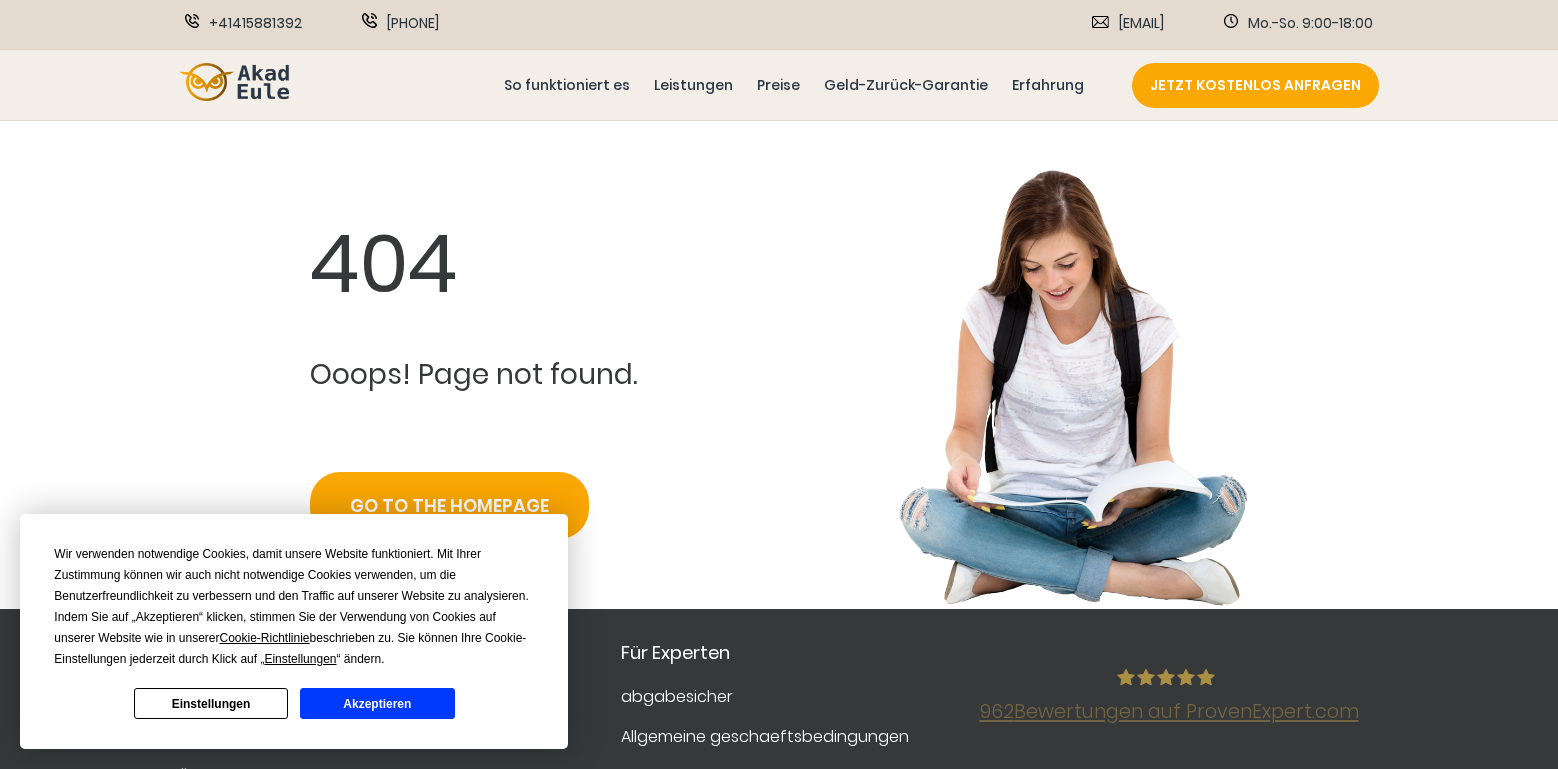 scroll, scrollTop: 0, scrollLeft: 0, axis: both 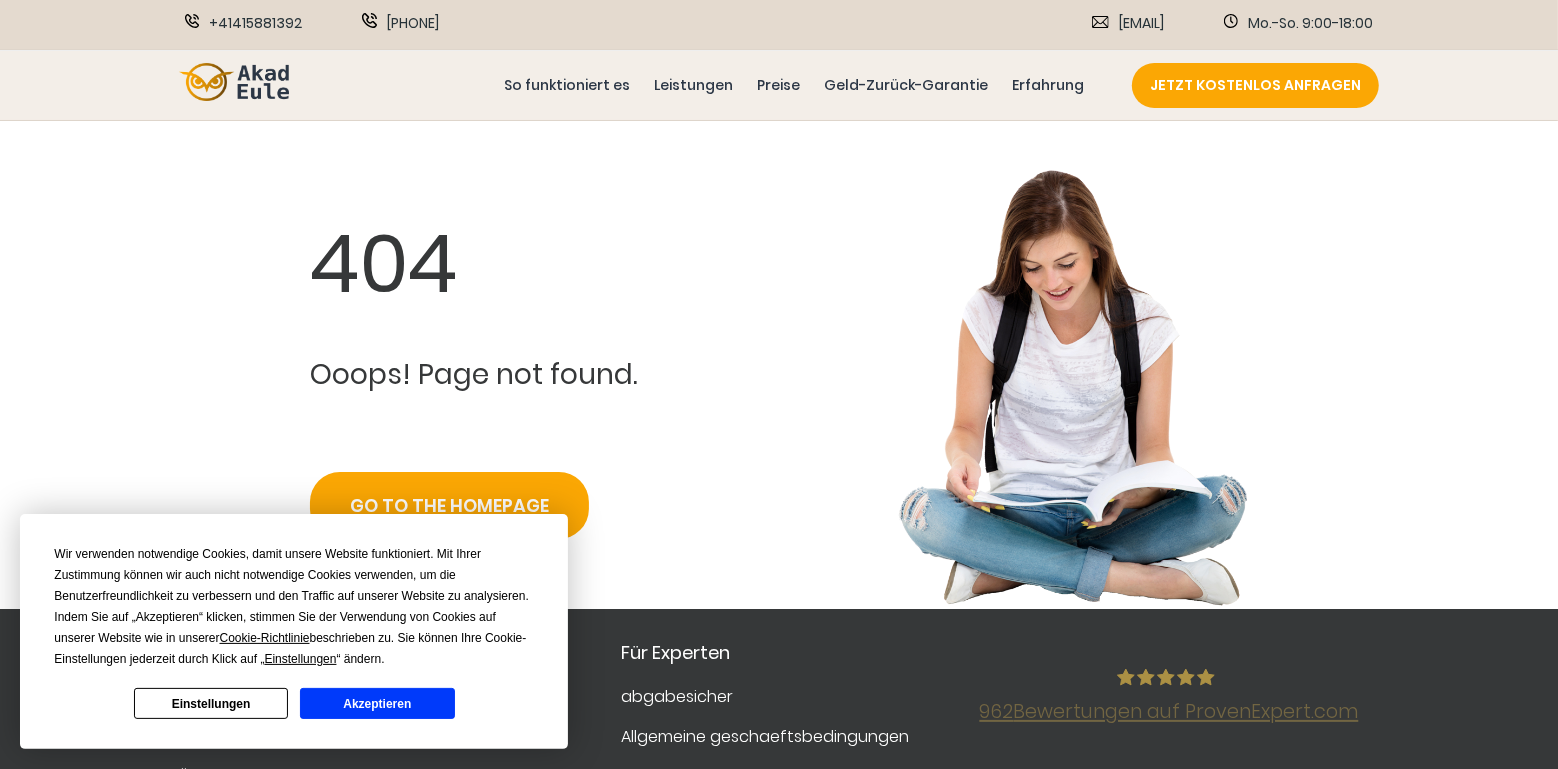 click on "Akzeptieren" at bounding box center (377, 703) 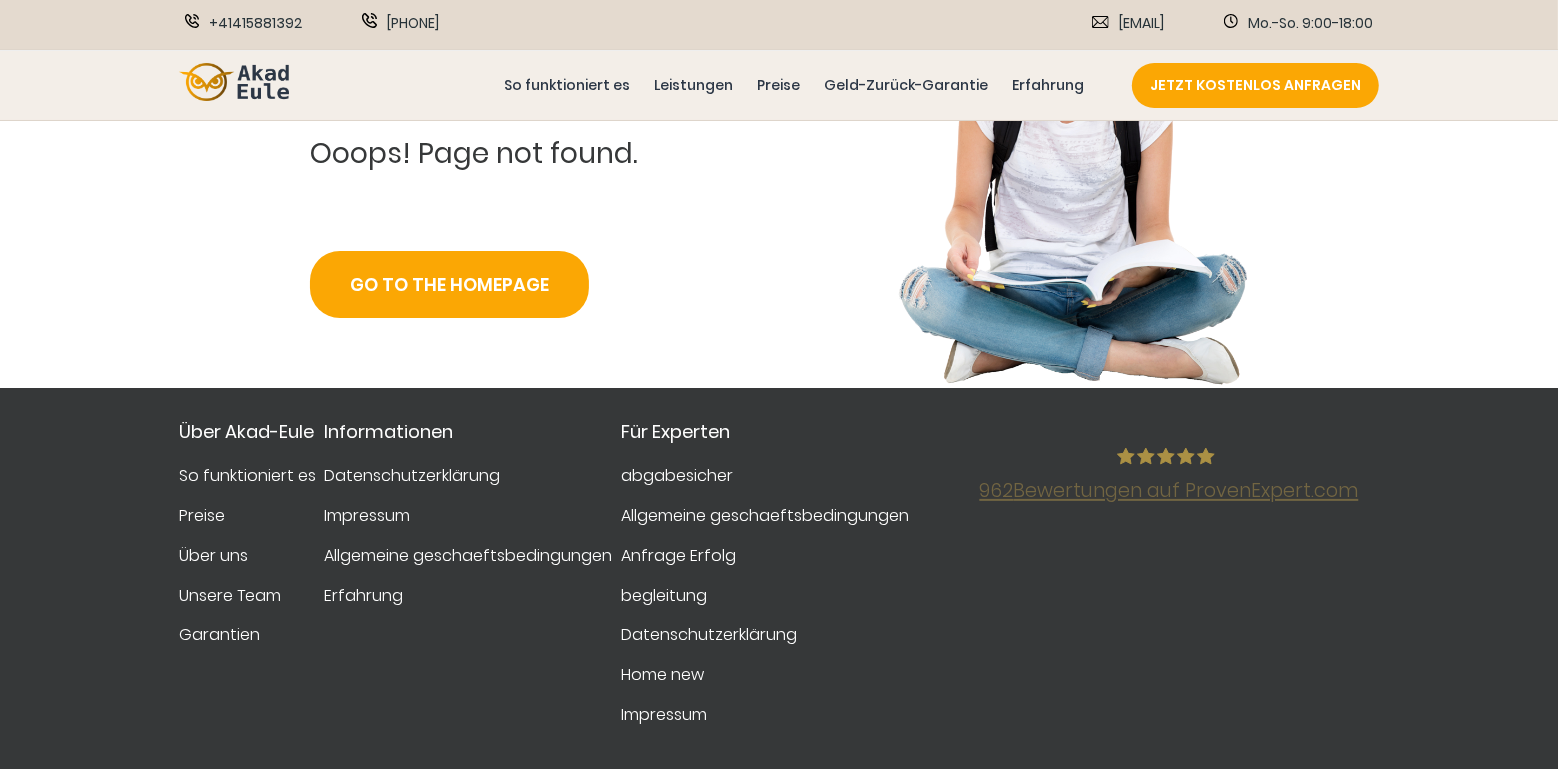scroll, scrollTop: 0, scrollLeft: 0, axis: both 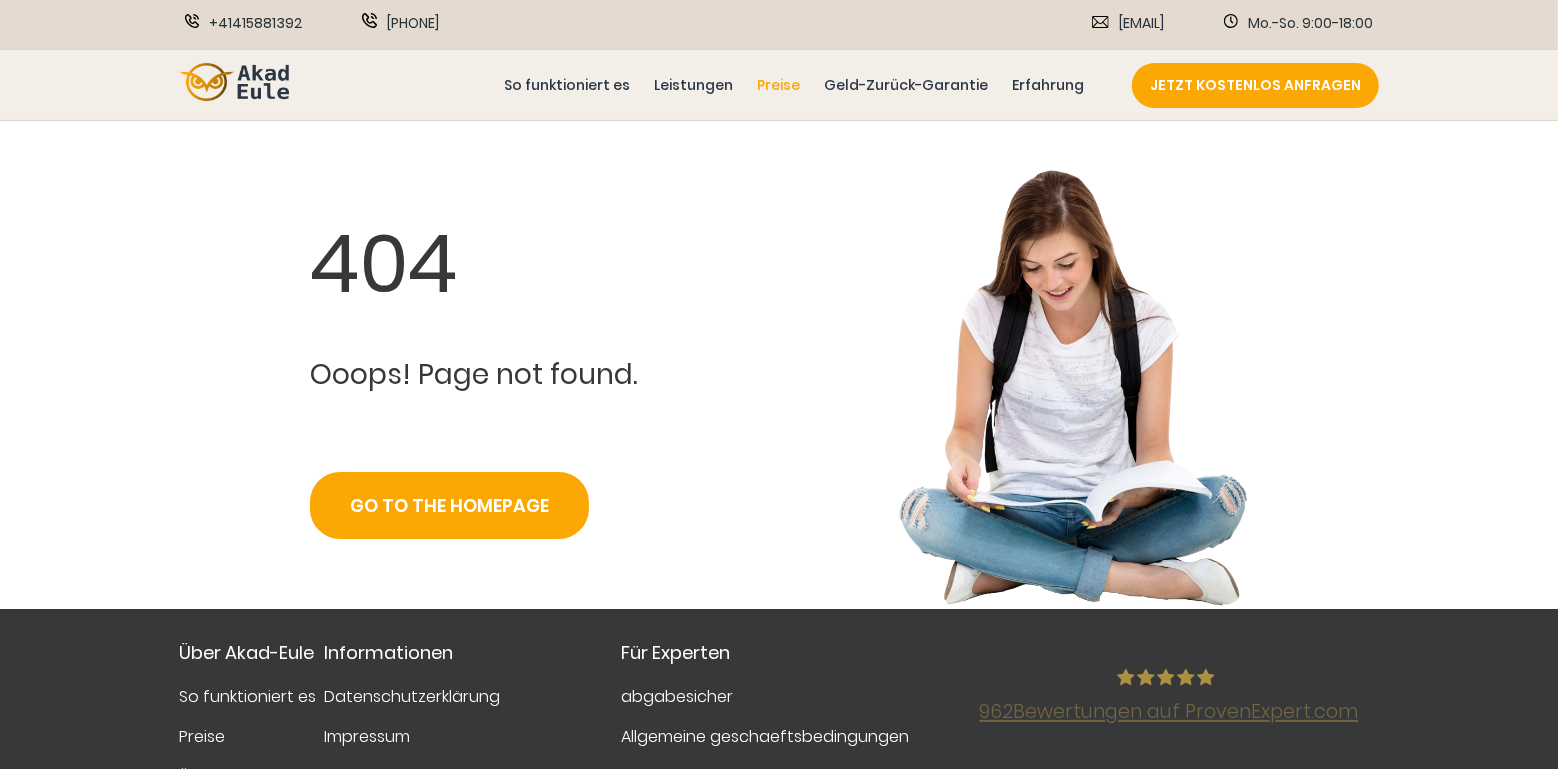 click on "Preise" at bounding box center [778, 85] 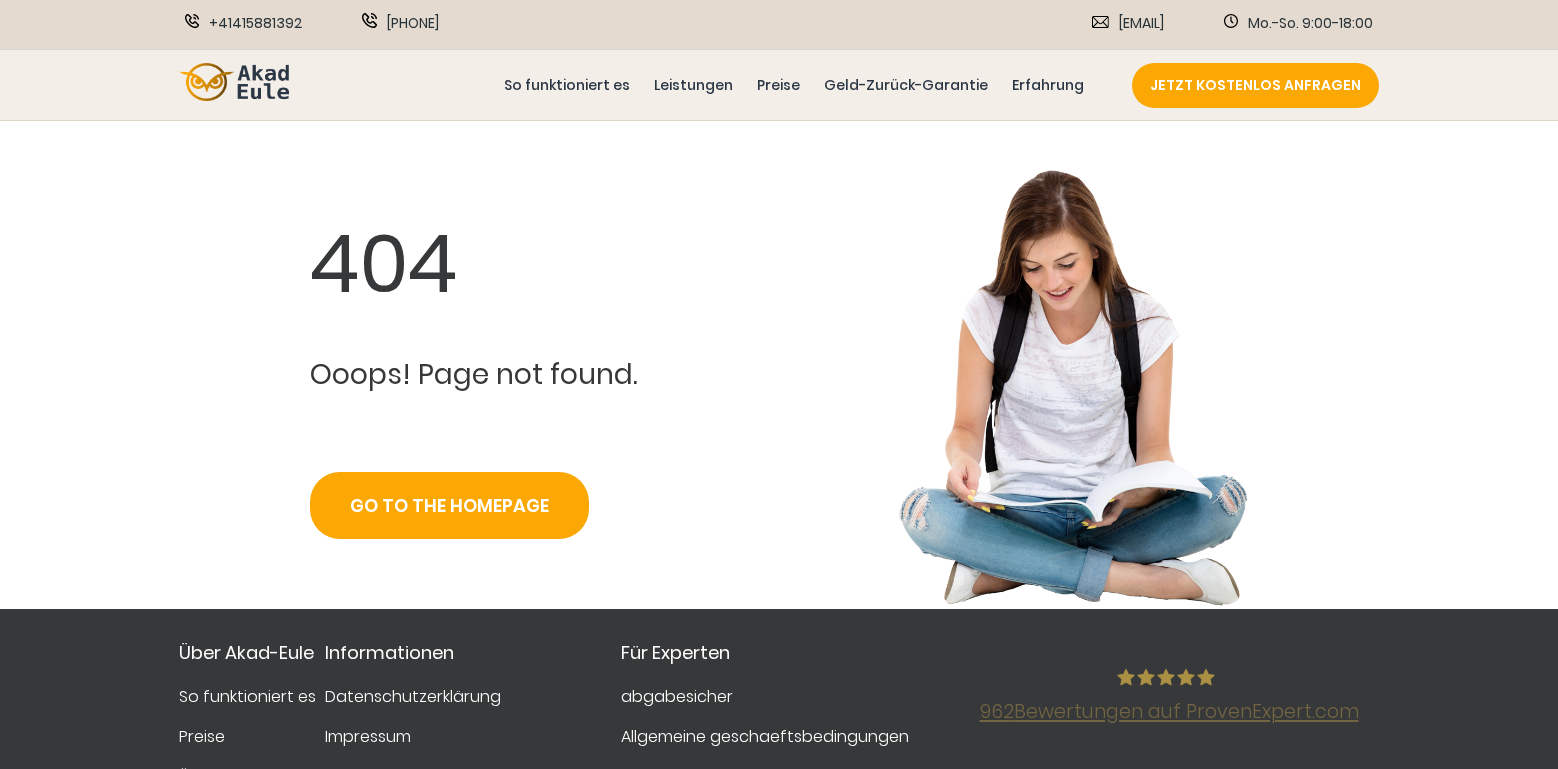 scroll, scrollTop: 0, scrollLeft: 0, axis: both 